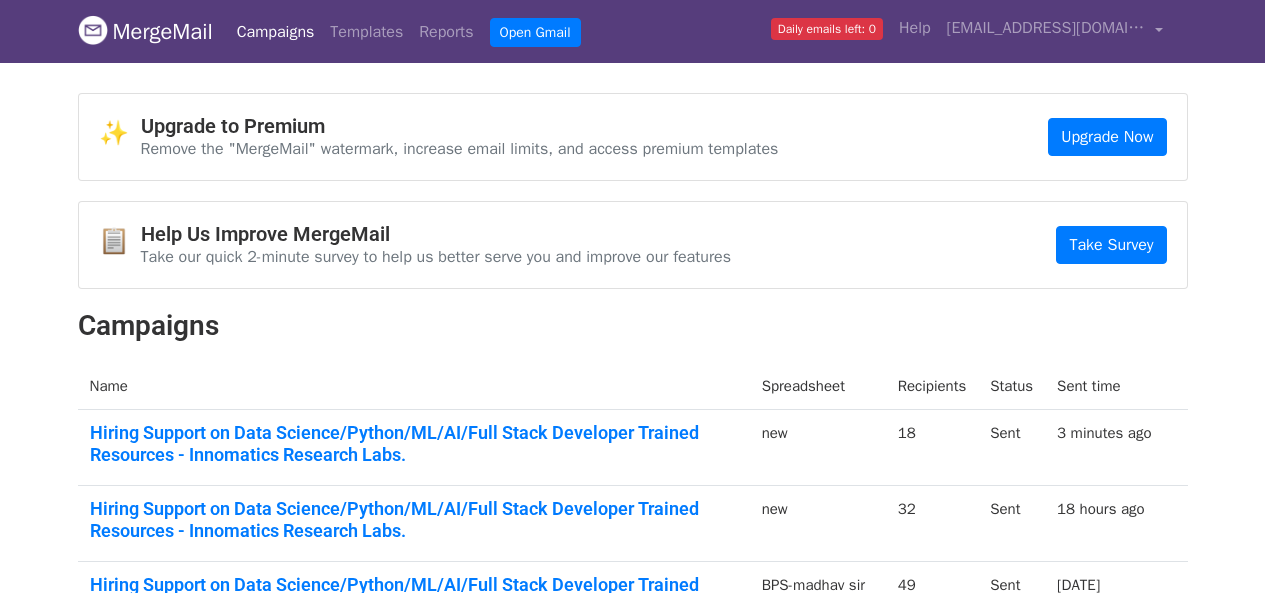 scroll, scrollTop: 0, scrollLeft: 0, axis: both 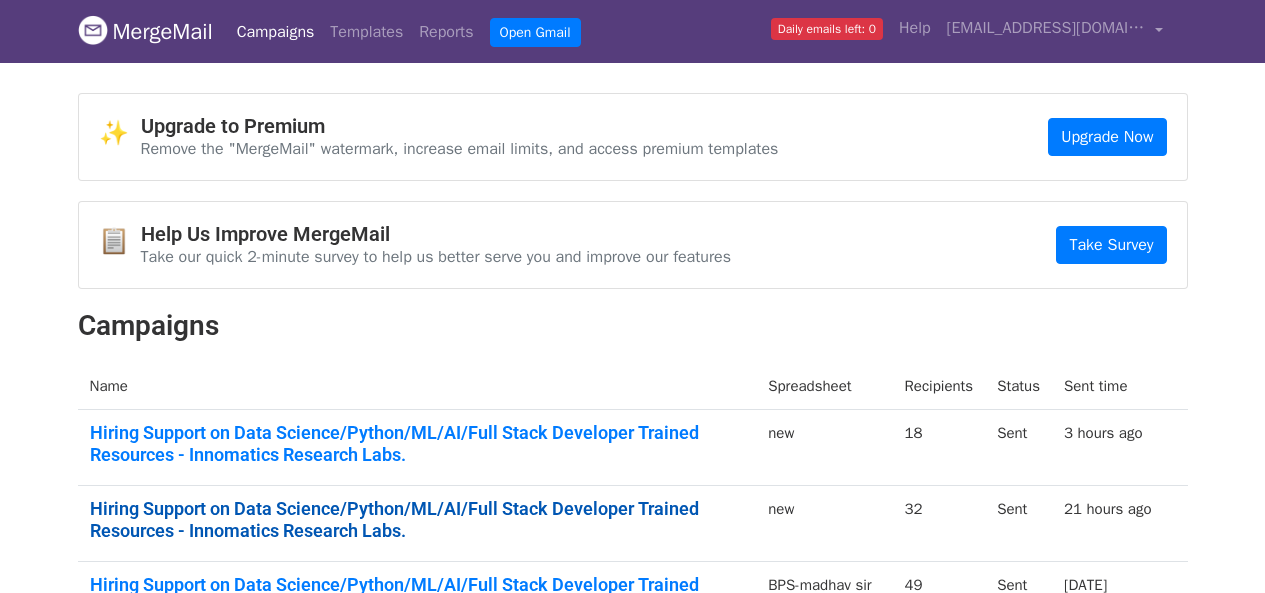 click on "Hiring Support on Data Science/Python/ML/AI/Full Stack Developer Trained Resources - Innomatics Research Labs." at bounding box center [417, 519] 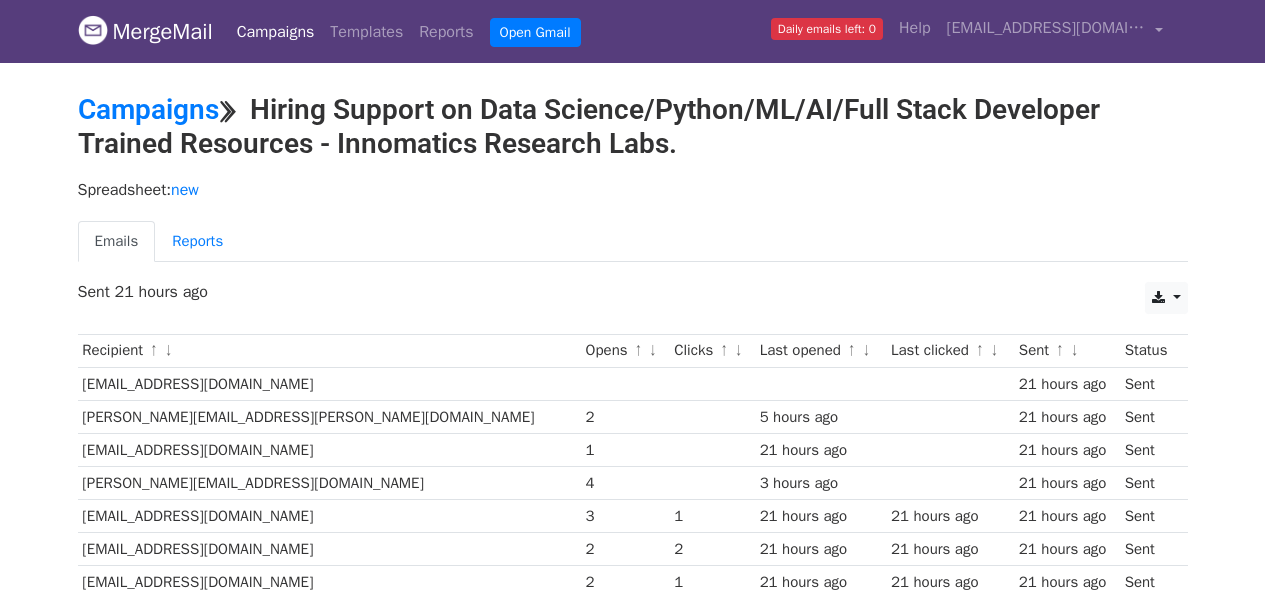 scroll, scrollTop: 0, scrollLeft: 0, axis: both 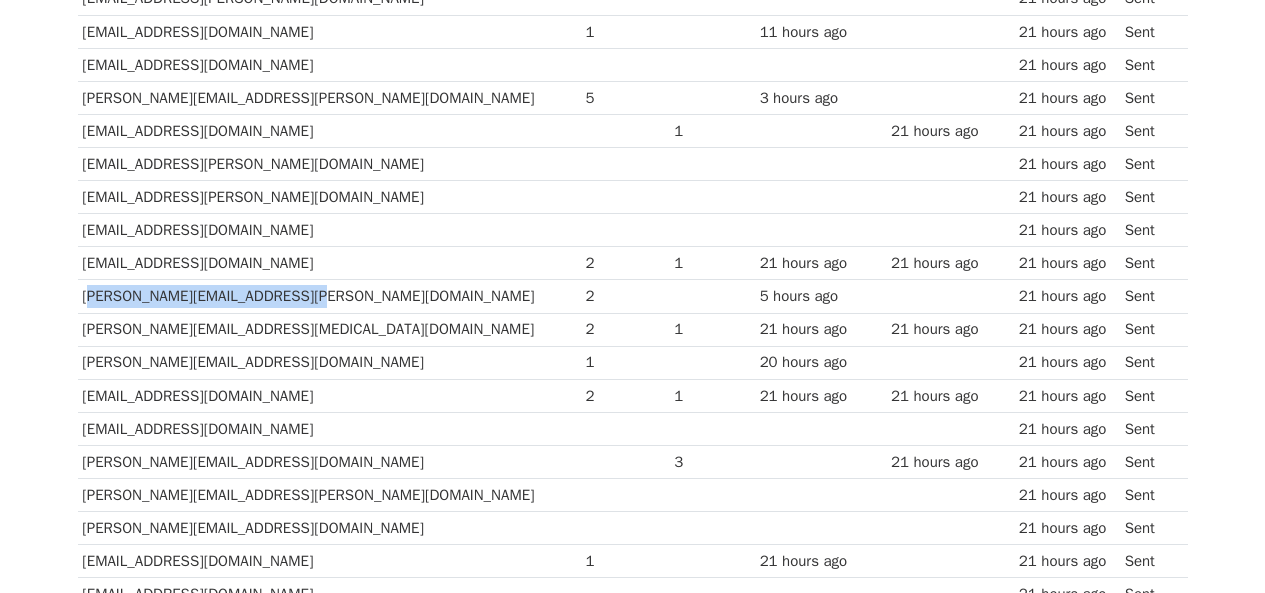 drag, startPoint x: 301, startPoint y: 299, endPoint x: 79, endPoint y: 299, distance: 222 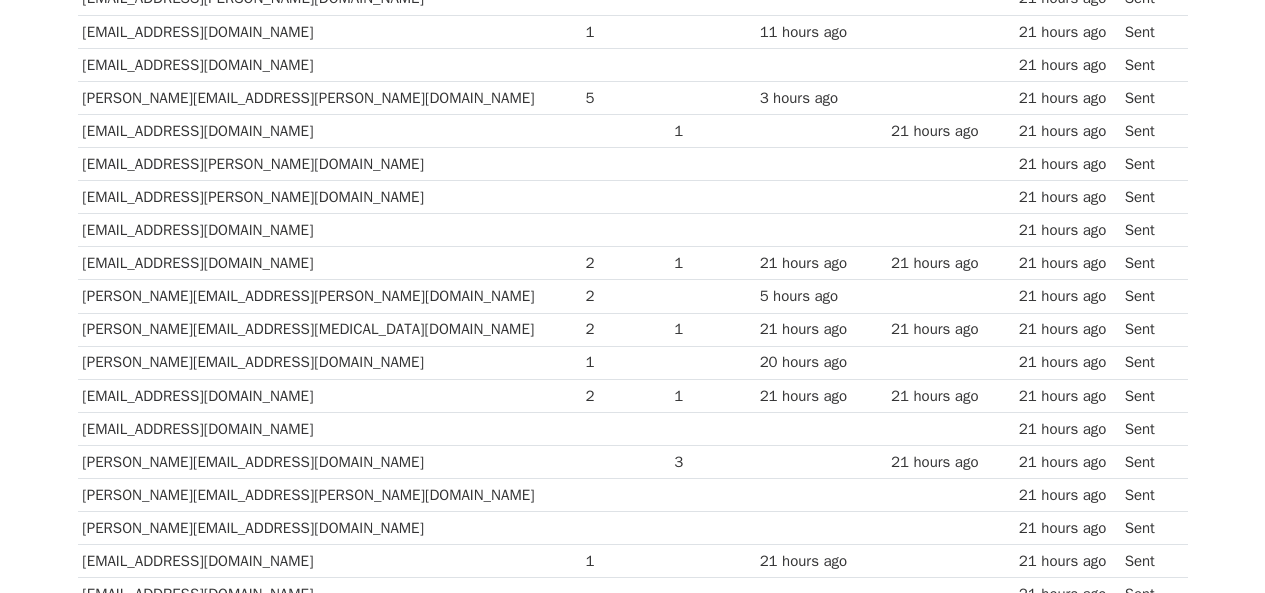 click on "sowmya.s@pinelabs.com" at bounding box center [329, 461] 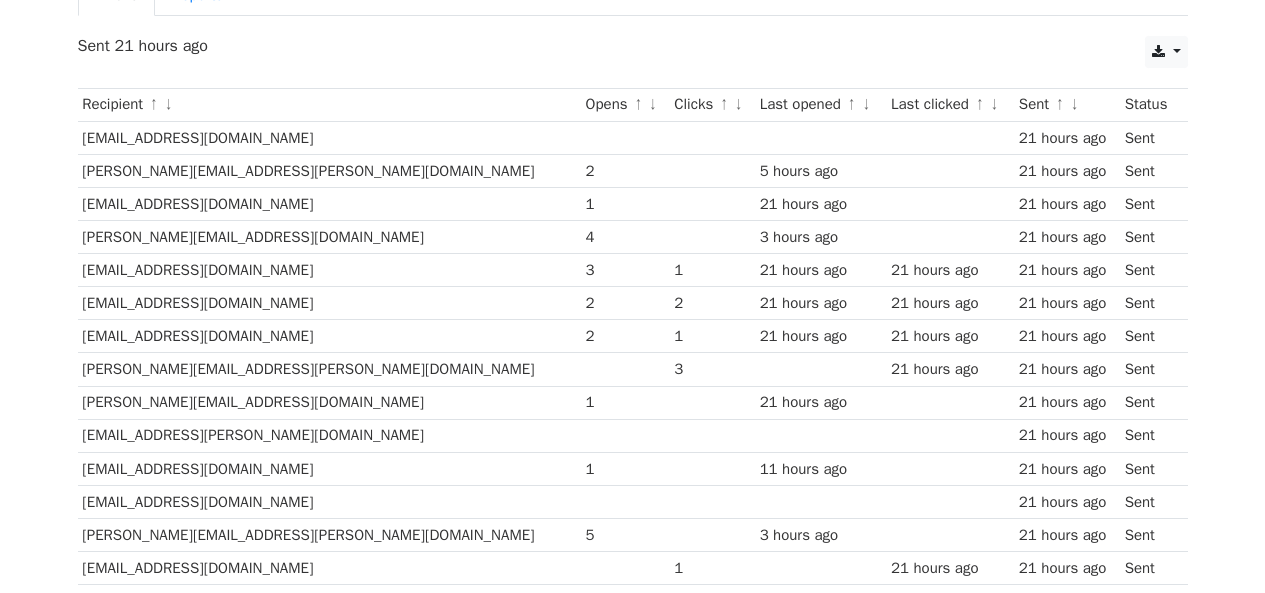 scroll, scrollTop: 248, scrollLeft: 0, axis: vertical 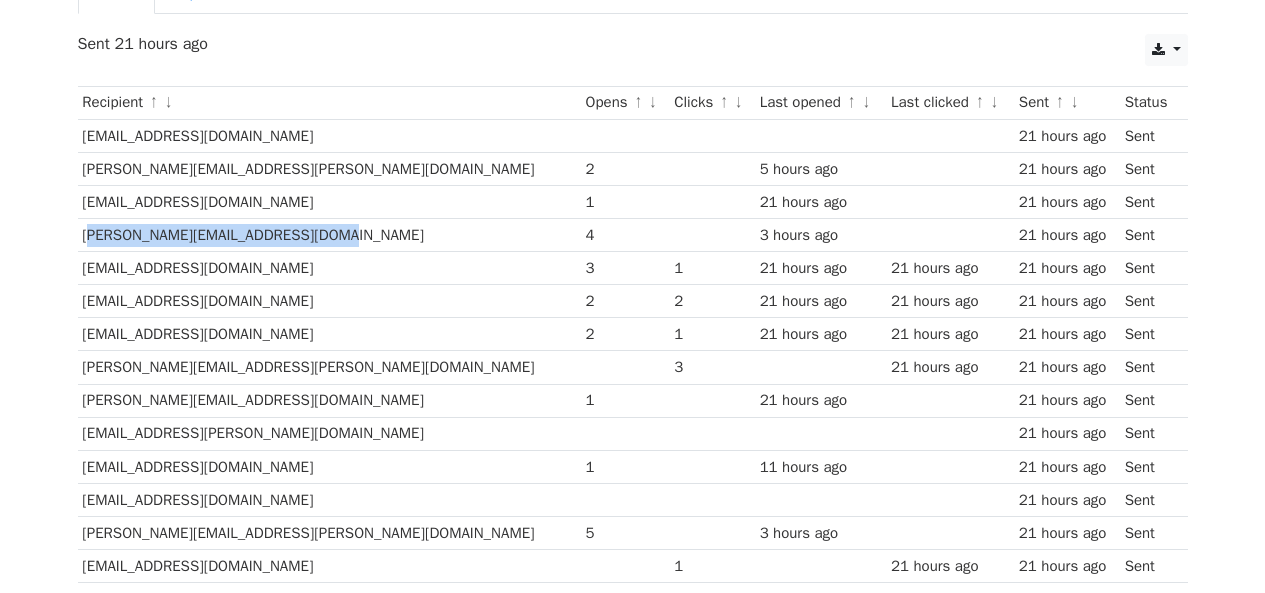 drag, startPoint x: 315, startPoint y: 234, endPoint x: 81, endPoint y: 228, distance: 234.0769 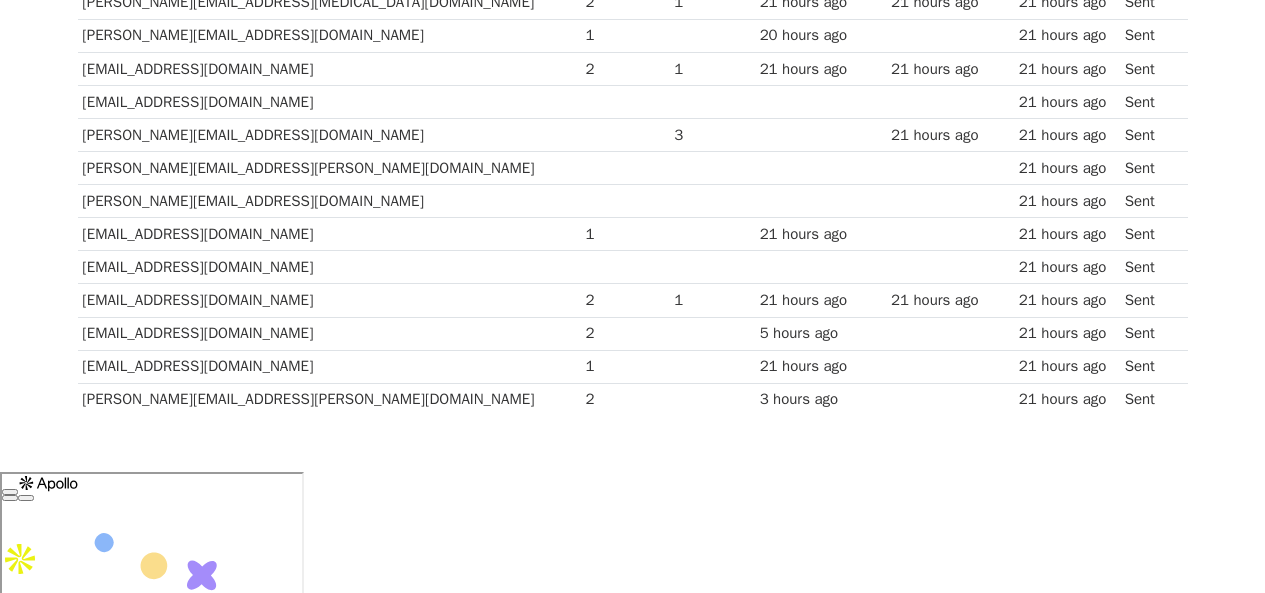 scroll, scrollTop: 0, scrollLeft: 0, axis: both 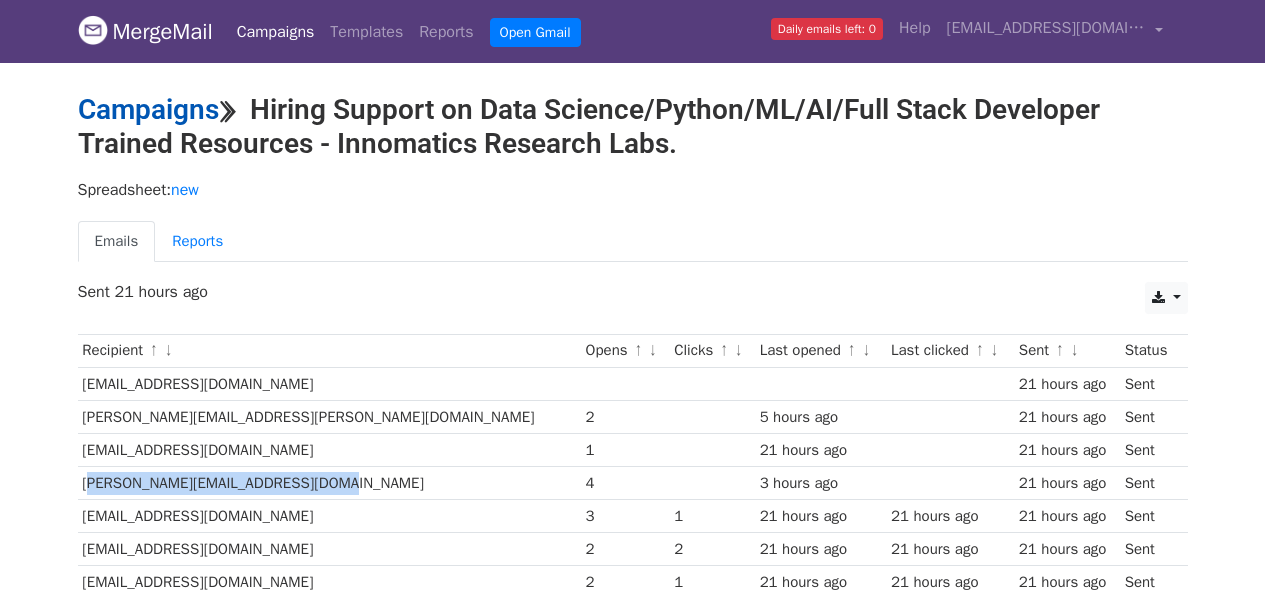 click on "Campaigns" at bounding box center [148, 109] 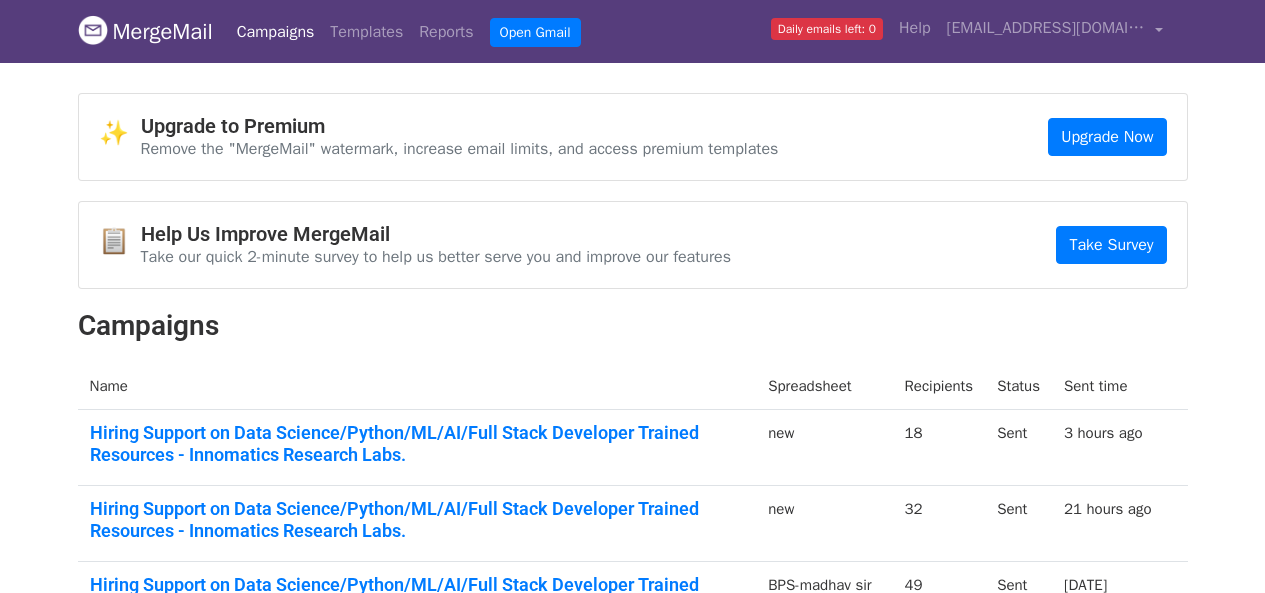 scroll, scrollTop: 0, scrollLeft: 0, axis: both 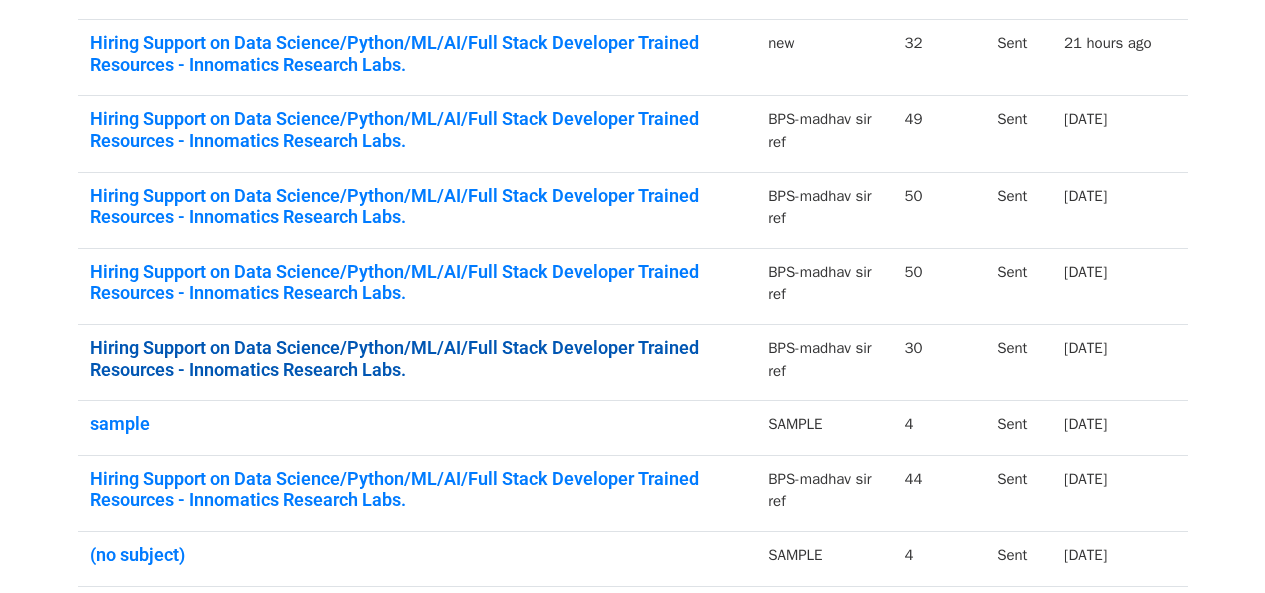 click on "Hiring Support on Data Science/Python/ML/AI/Full Stack Developer Trained Resources - Innomatics Research Labs." at bounding box center [417, 358] 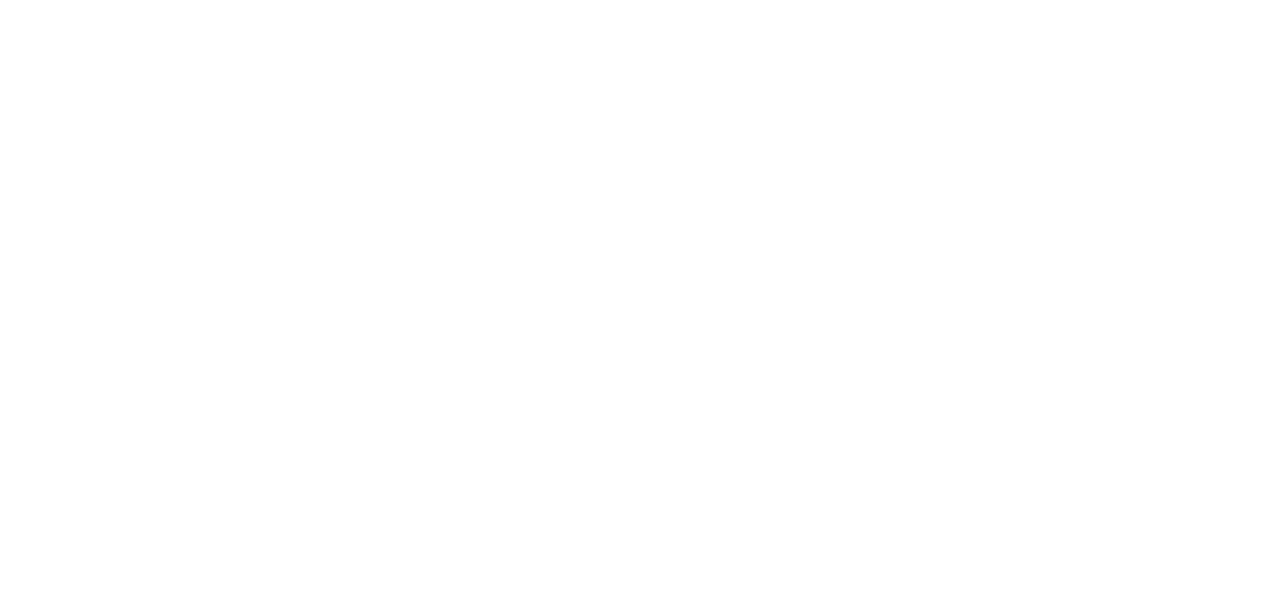 scroll, scrollTop: 0, scrollLeft: 0, axis: both 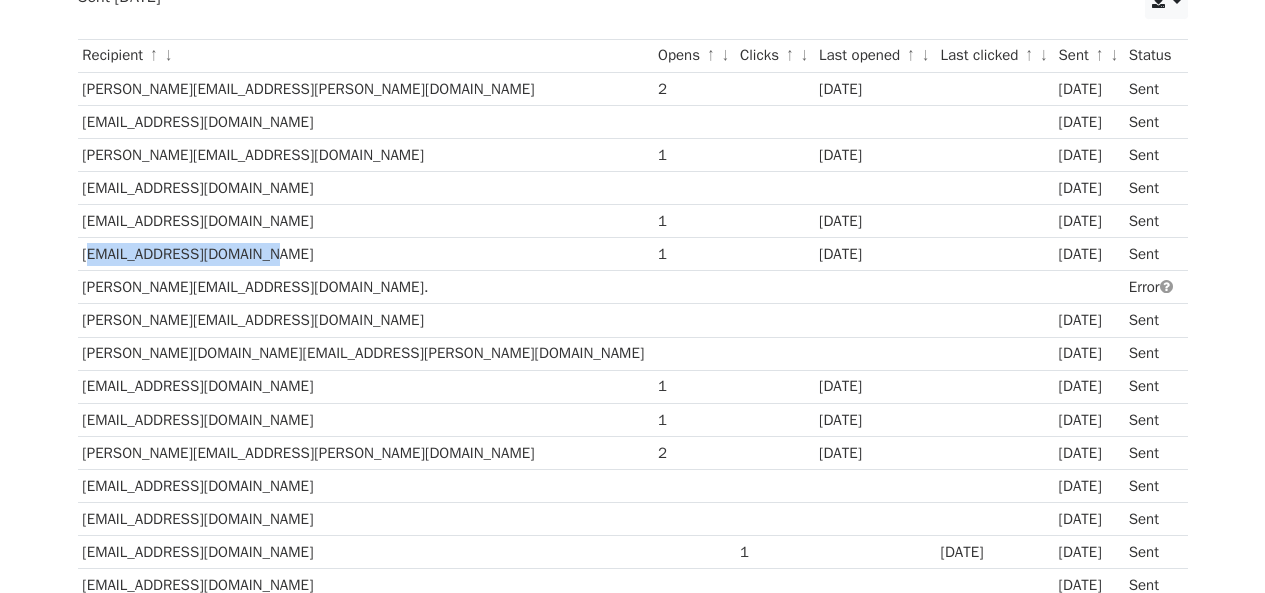 drag, startPoint x: 243, startPoint y: 256, endPoint x: 82, endPoint y: 263, distance: 161.1521 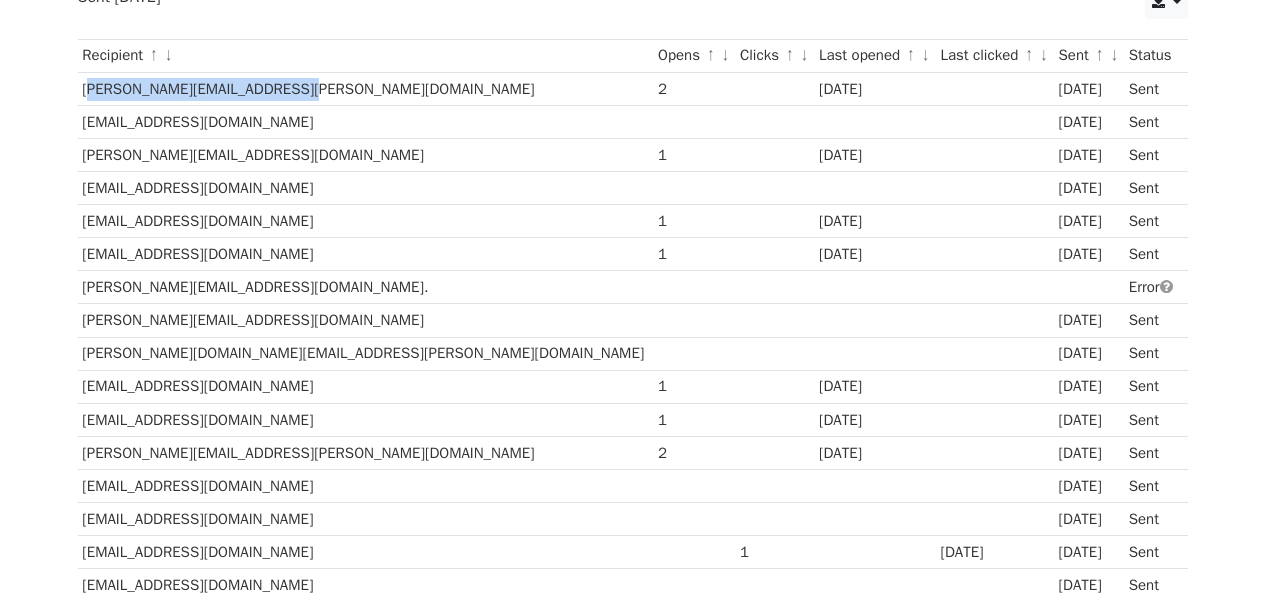 drag, startPoint x: 287, startPoint y: 86, endPoint x: 83, endPoint y: 91, distance: 204.06126 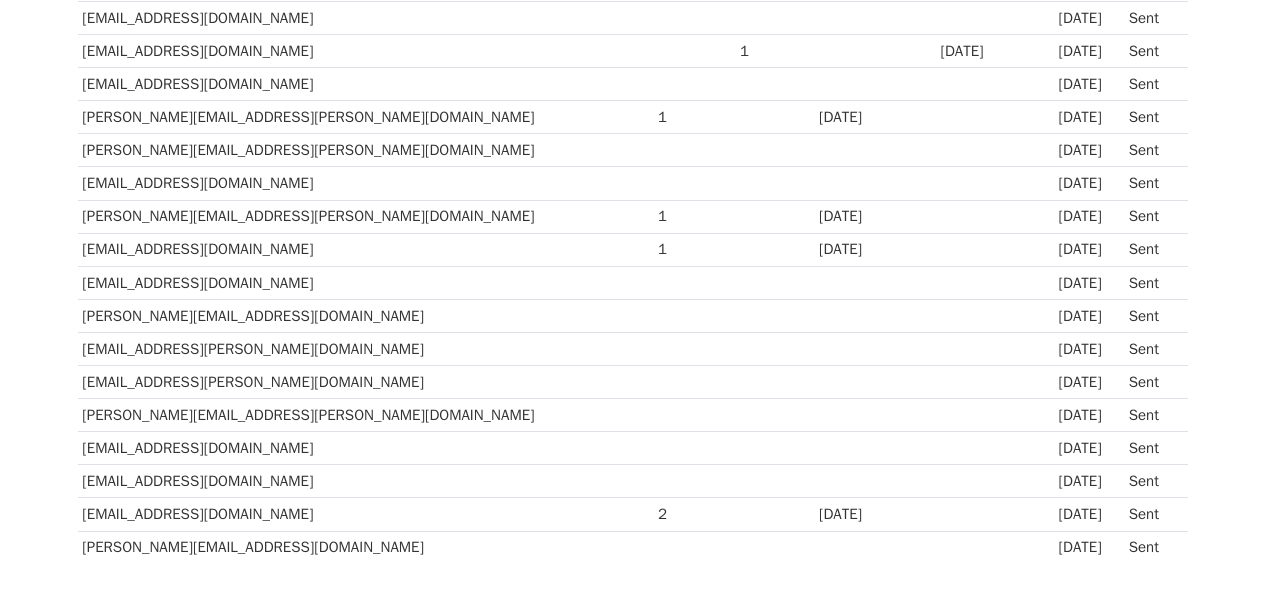 scroll, scrollTop: 770, scrollLeft: 0, axis: vertical 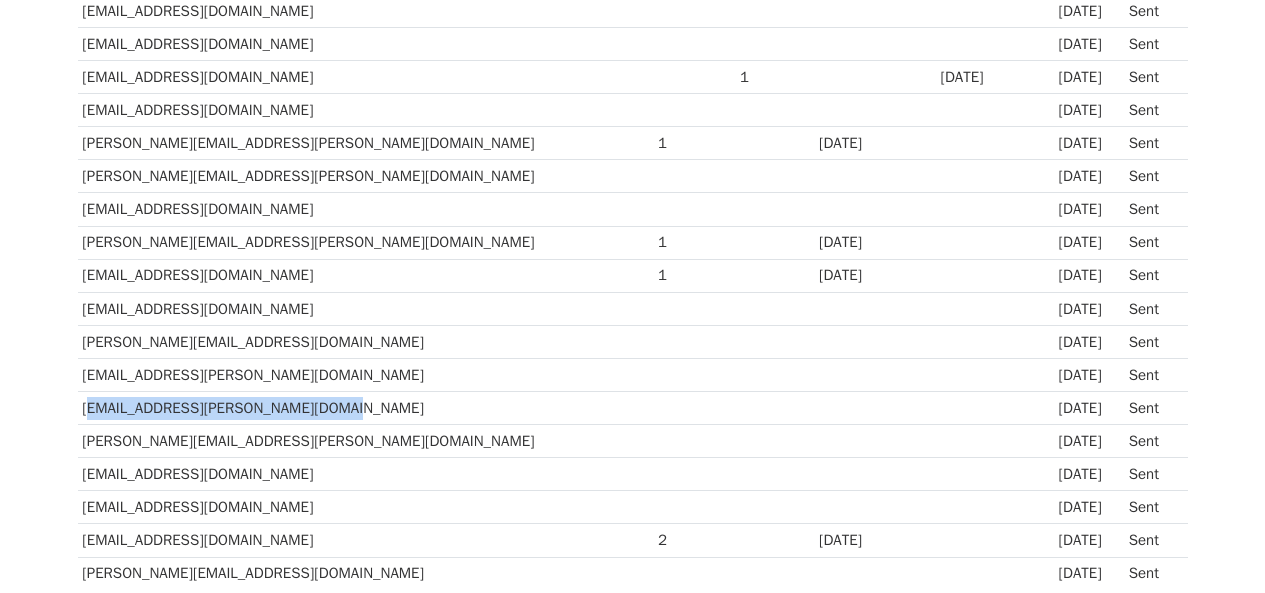 drag, startPoint x: 326, startPoint y: 411, endPoint x: 83, endPoint y: 405, distance: 243.07407 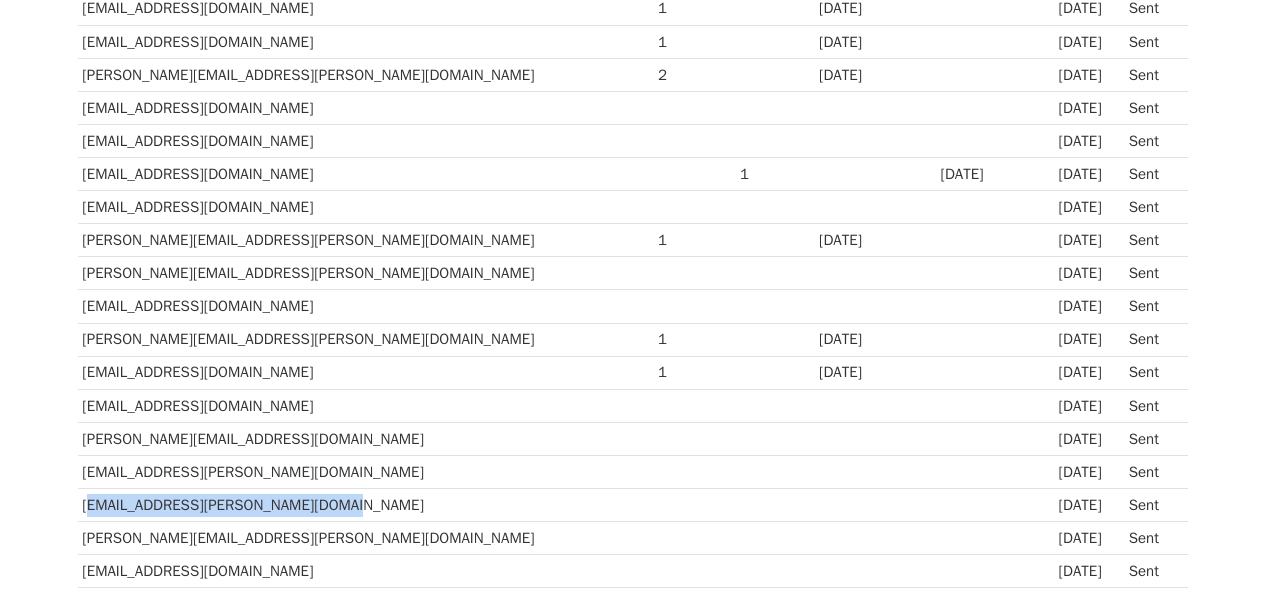 scroll, scrollTop: 669, scrollLeft: 0, axis: vertical 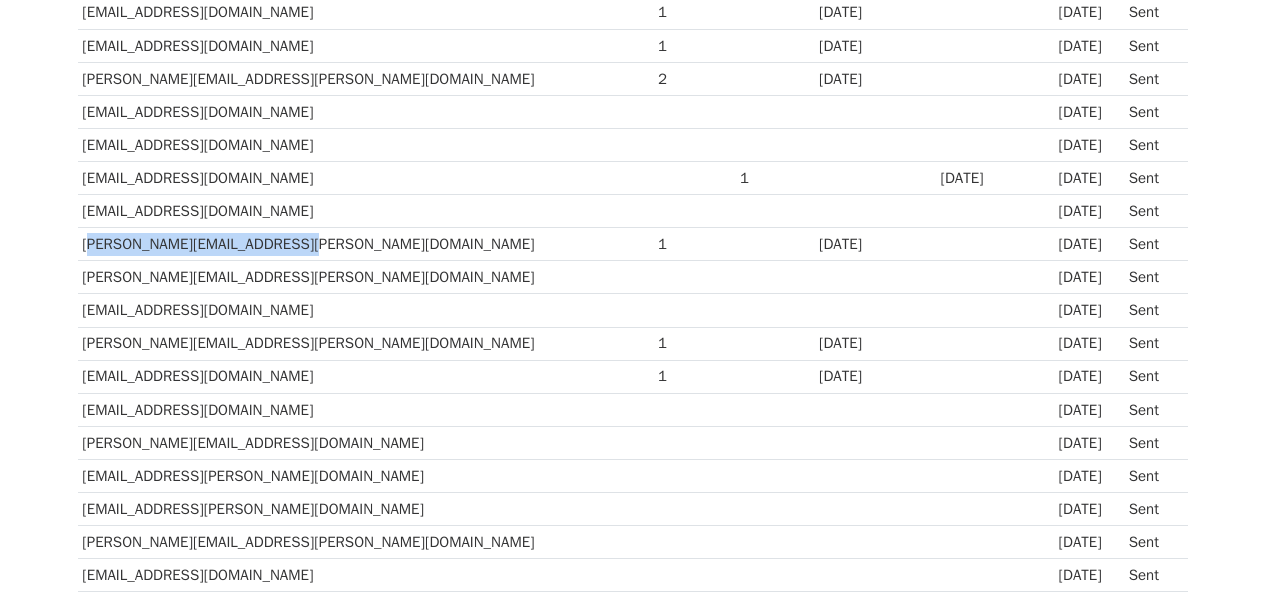 drag, startPoint x: 292, startPoint y: 245, endPoint x: 81, endPoint y: 247, distance: 211.00948 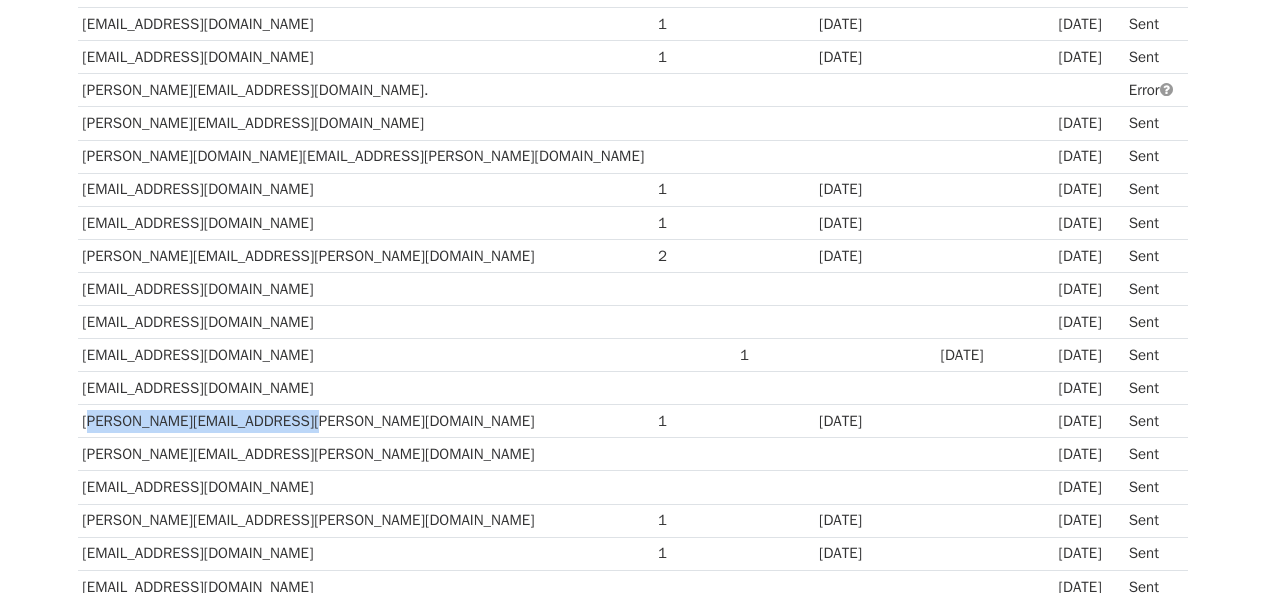 scroll, scrollTop: 490, scrollLeft: 0, axis: vertical 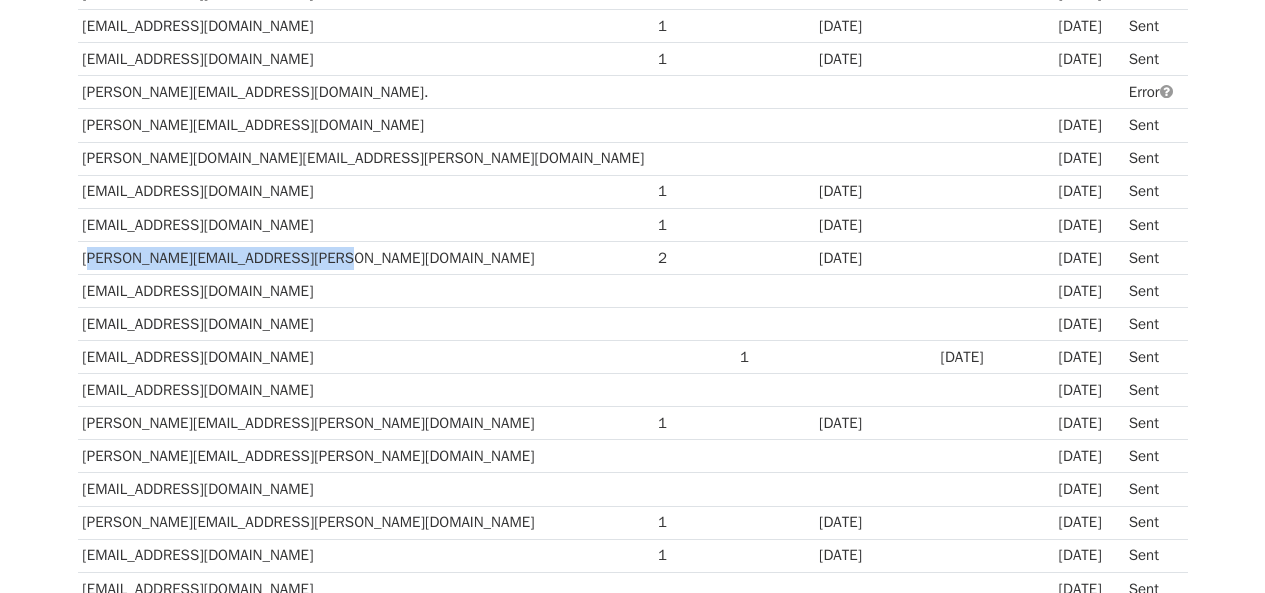drag, startPoint x: 327, startPoint y: 255, endPoint x: 84, endPoint y: 258, distance: 243.01852 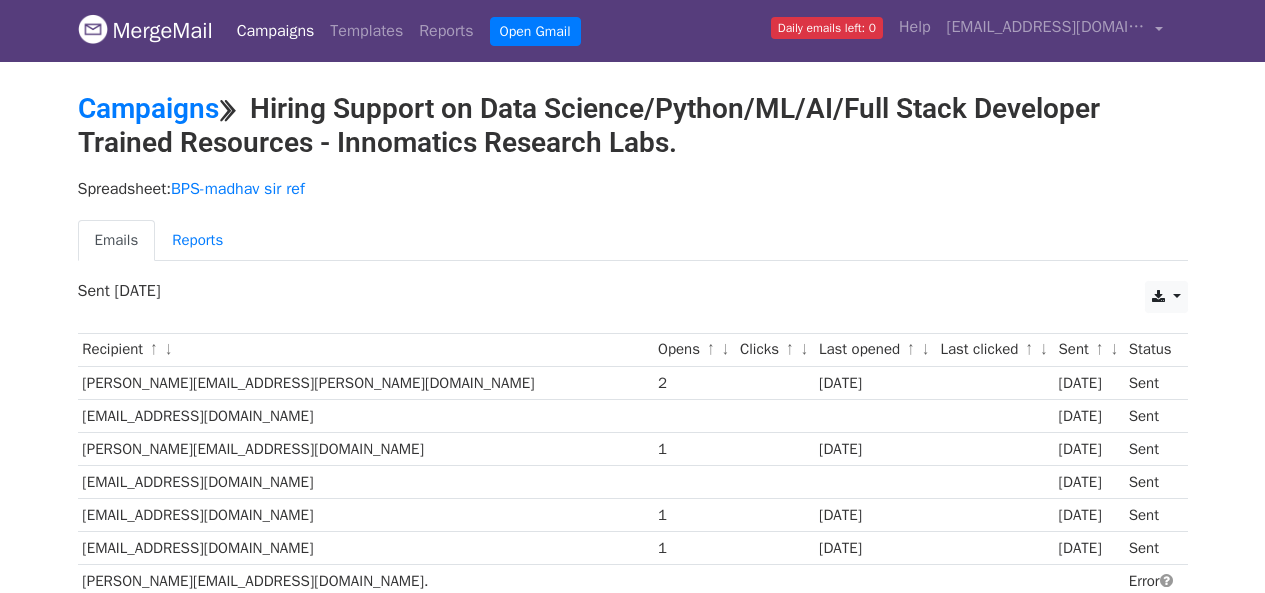 scroll, scrollTop: 0, scrollLeft: 0, axis: both 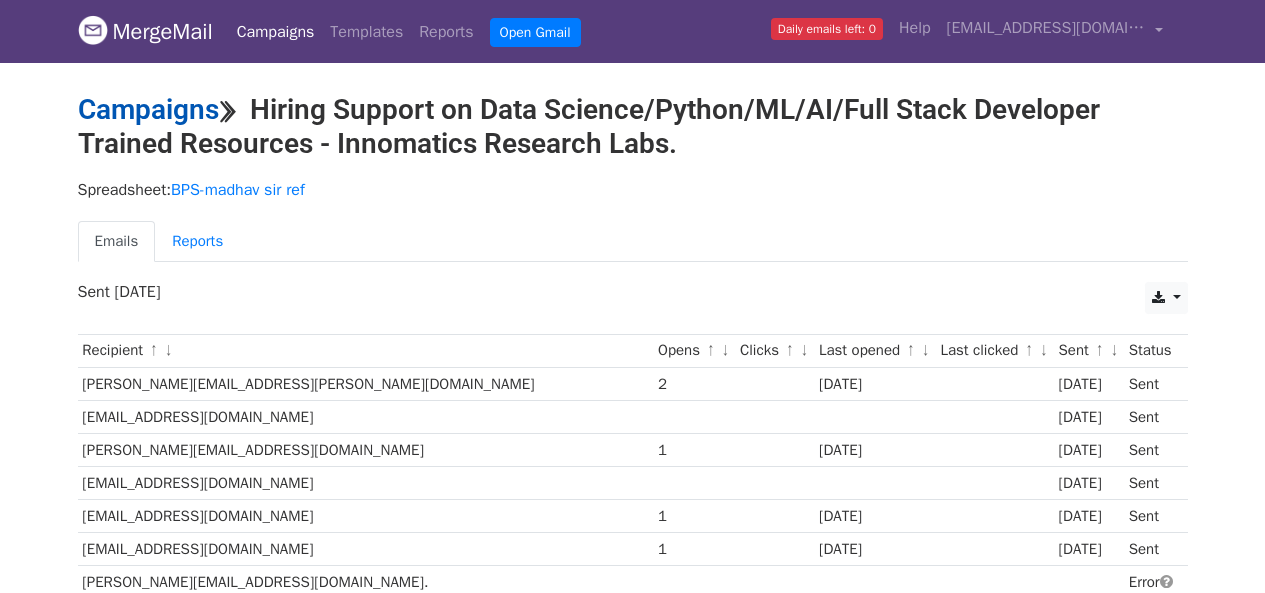 click on "Campaigns" at bounding box center (148, 109) 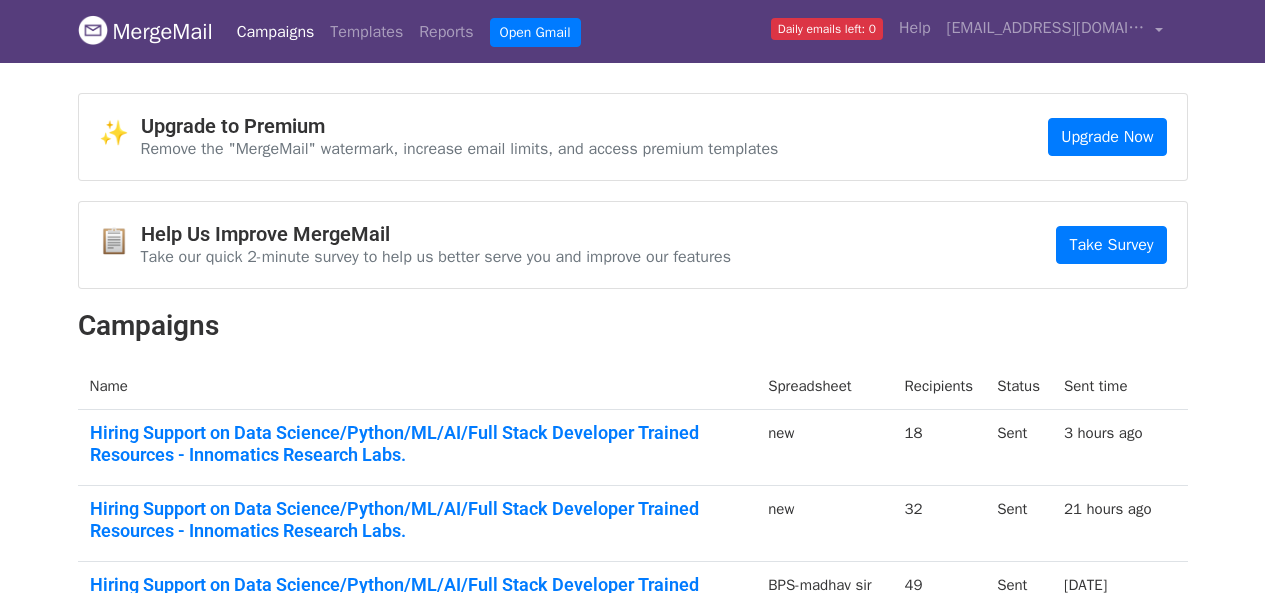 scroll, scrollTop: 0, scrollLeft: 0, axis: both 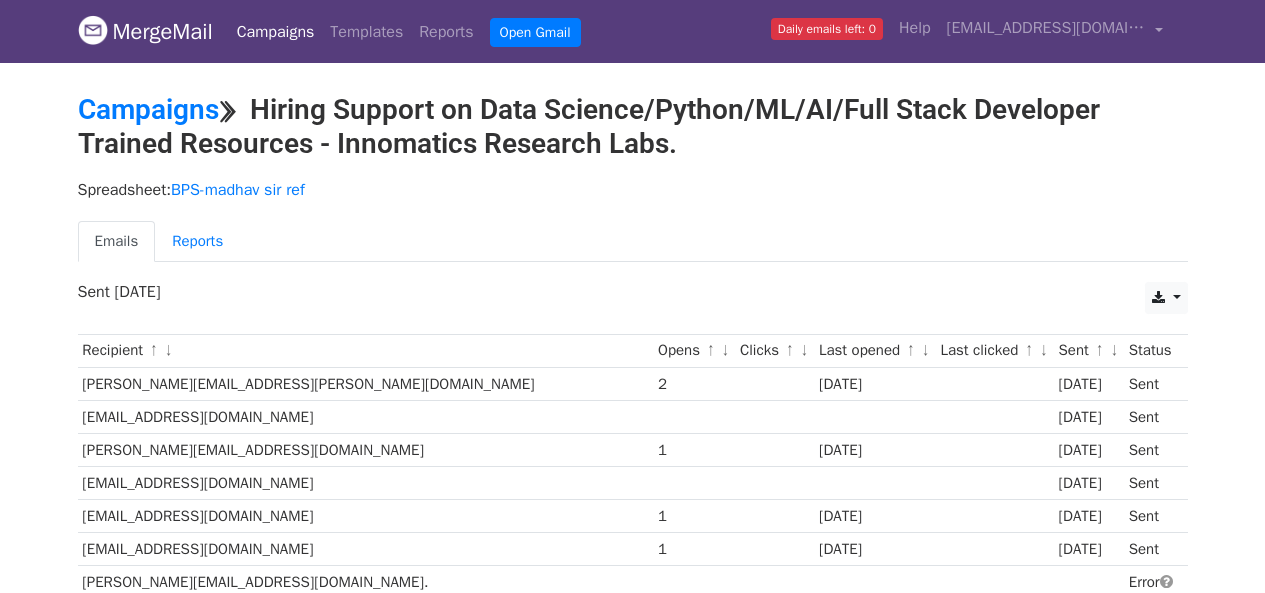 click on "ganti.shravani@indiamart.com" at bounding box center (366, 383) 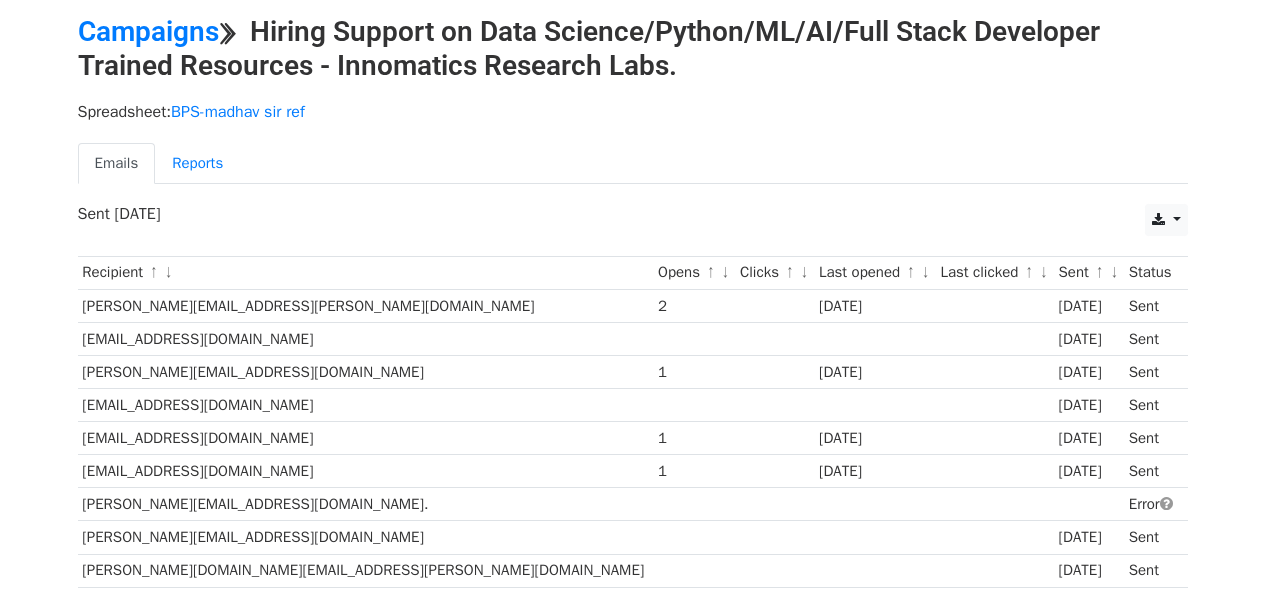 scroll, scrollTop: 80, scrollLeft: 0, axis: vertical 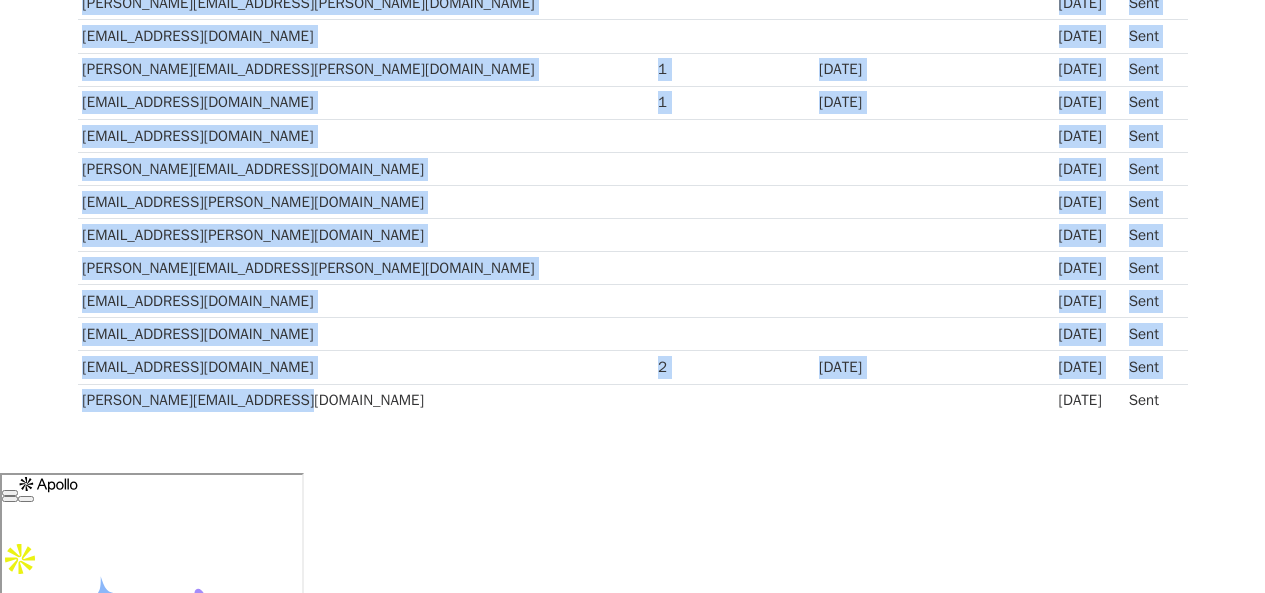 drag, startPoint x: 80, startPoint y: 303, endPoint x: 307, endPoint y: 393, distance: 244.1905 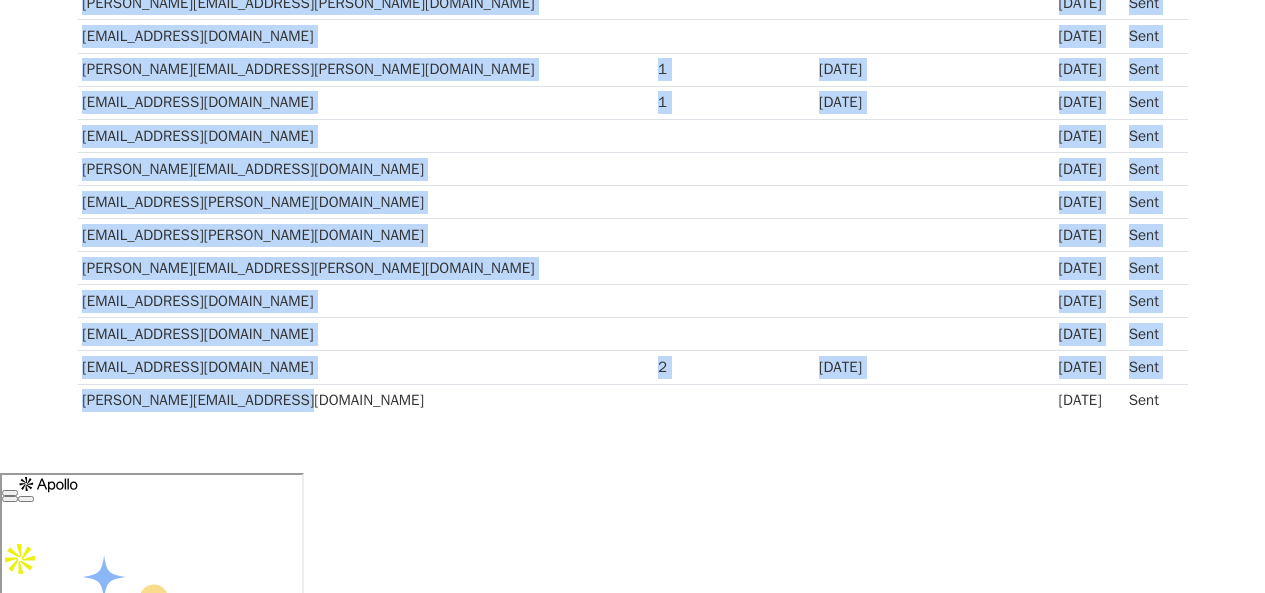 click on "bindu.guntreddy@pepsico.com" at bounding box center [366, 400] 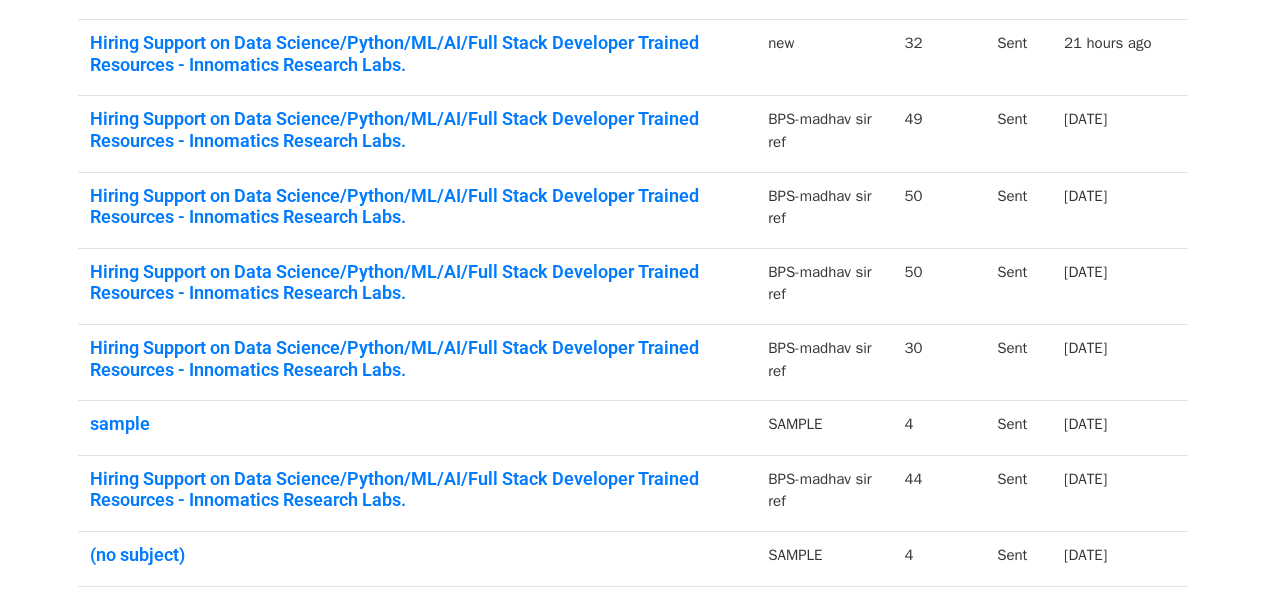 scroll, scrollTop: 466, scrollLeft: 0, axis: vertical 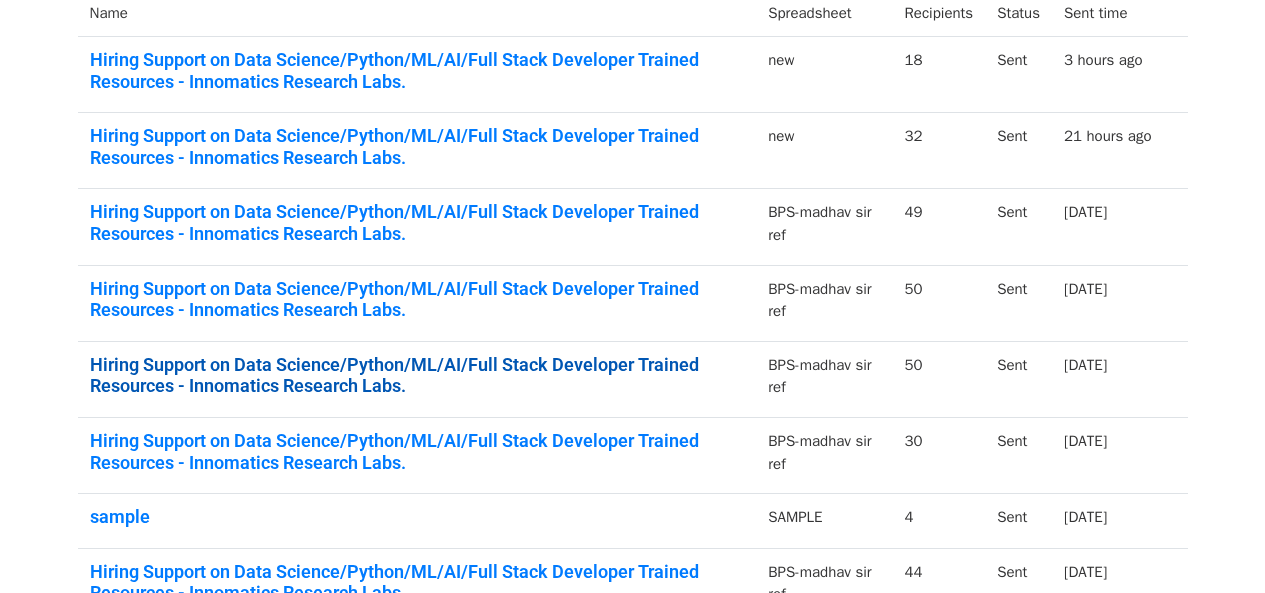 click on "Hiring Support on Data Science/Python/ML/AI/Full Stack Developer Trained Resources - Innomatics Research Labs." at bounding box center [417, 375] 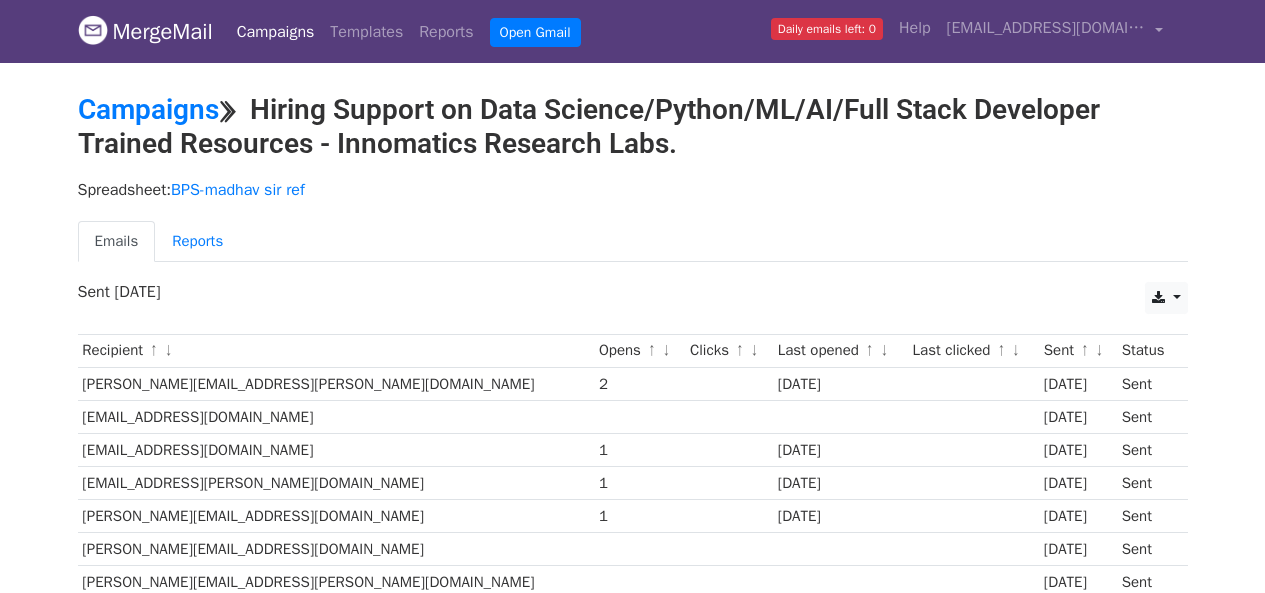 scroll, scrollTop: 0, scrollLeft: 0, axis: both 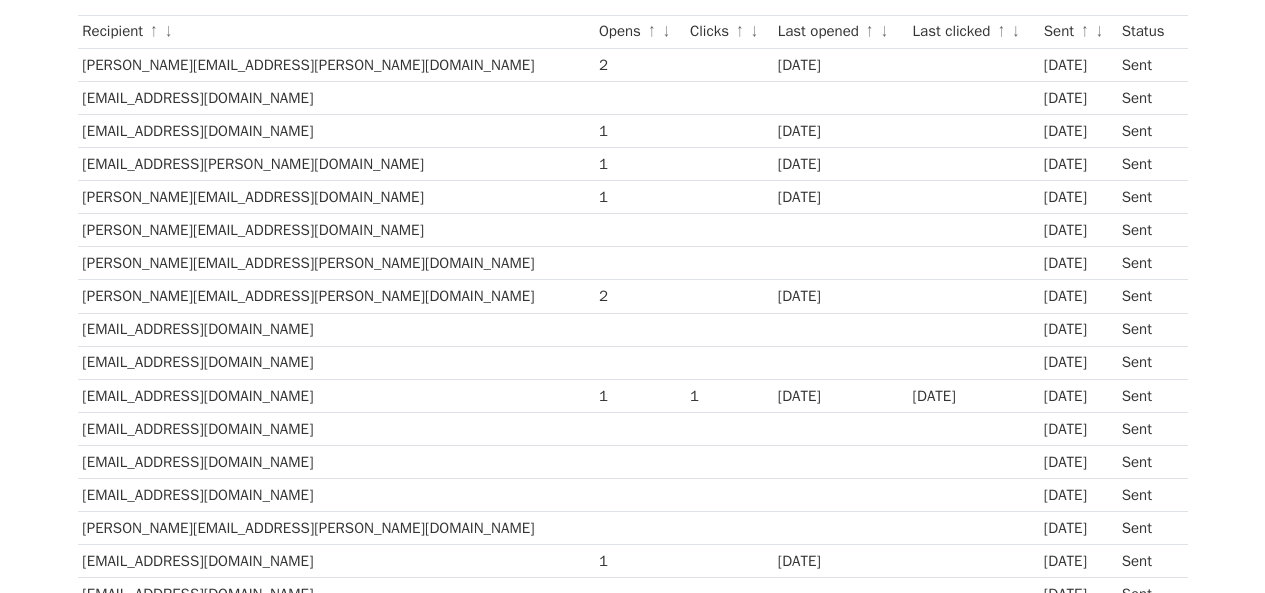 drag, startPoint x: 312, startPoint y: 126, endPoint x: 81, endPoint y: 132, distance: 231.07791 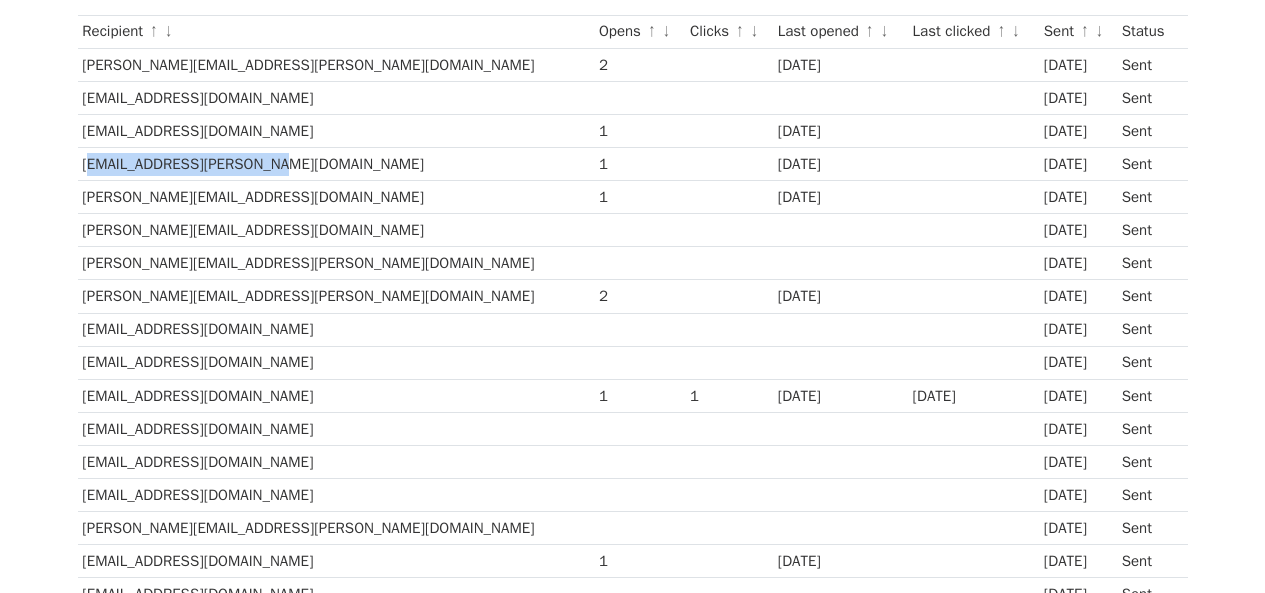 drag, startPoint x: 260, startPoint y: 163, endPoint x: 83, endPoint y: 165, distance: 177.01129 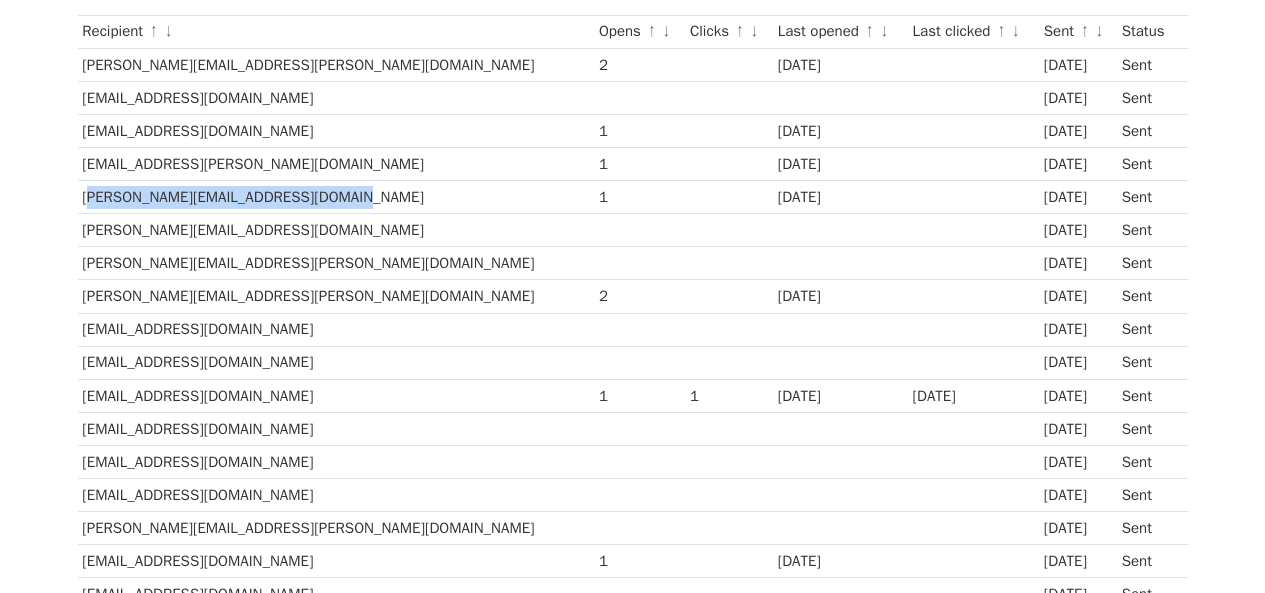drag, startPoint x: 318, startPoint y: 196, endPoint x: 83, endPoint y: 199, distance: 235.01915 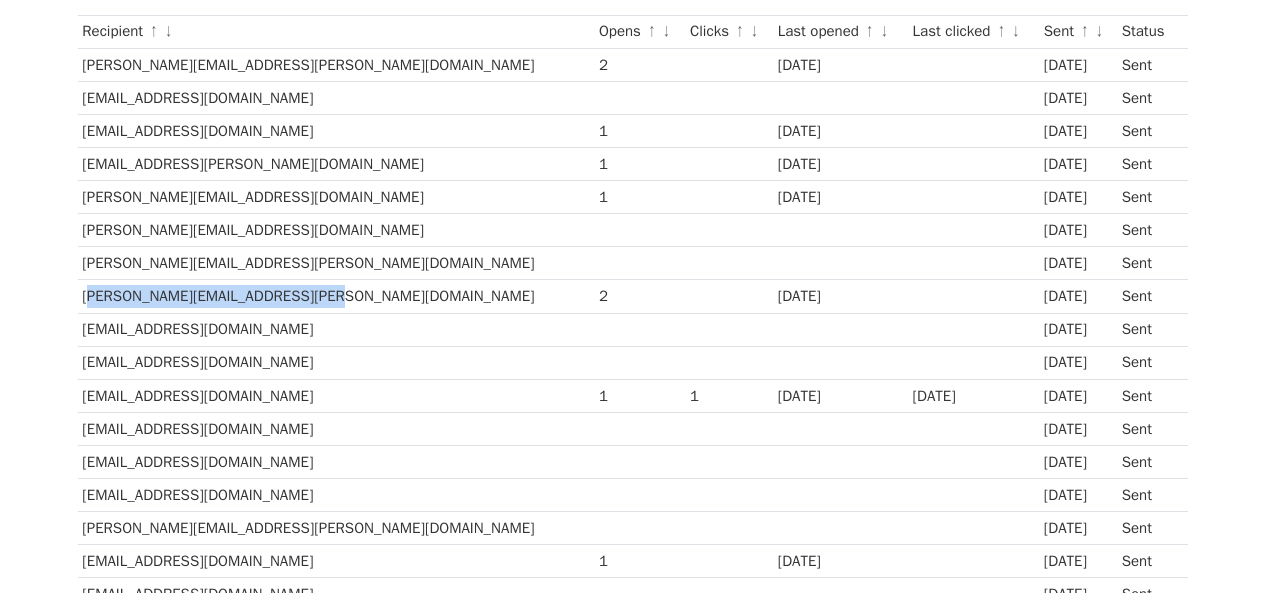 drag, startPoint x: 315, startPoint y: 294, endPoint x: 87, endPoint y: 298, distance: 228.03508 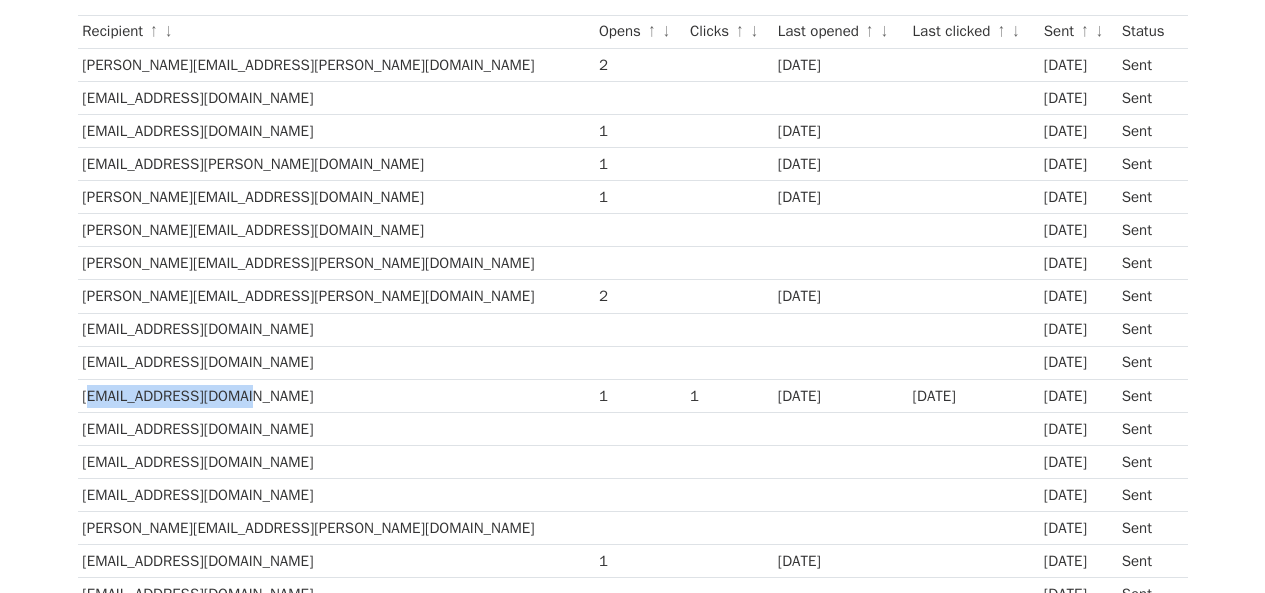 drag, startPoint x: 246, startPoint y: 392, endPoint x: 82, endPoint y: 397, distance: 164.0762 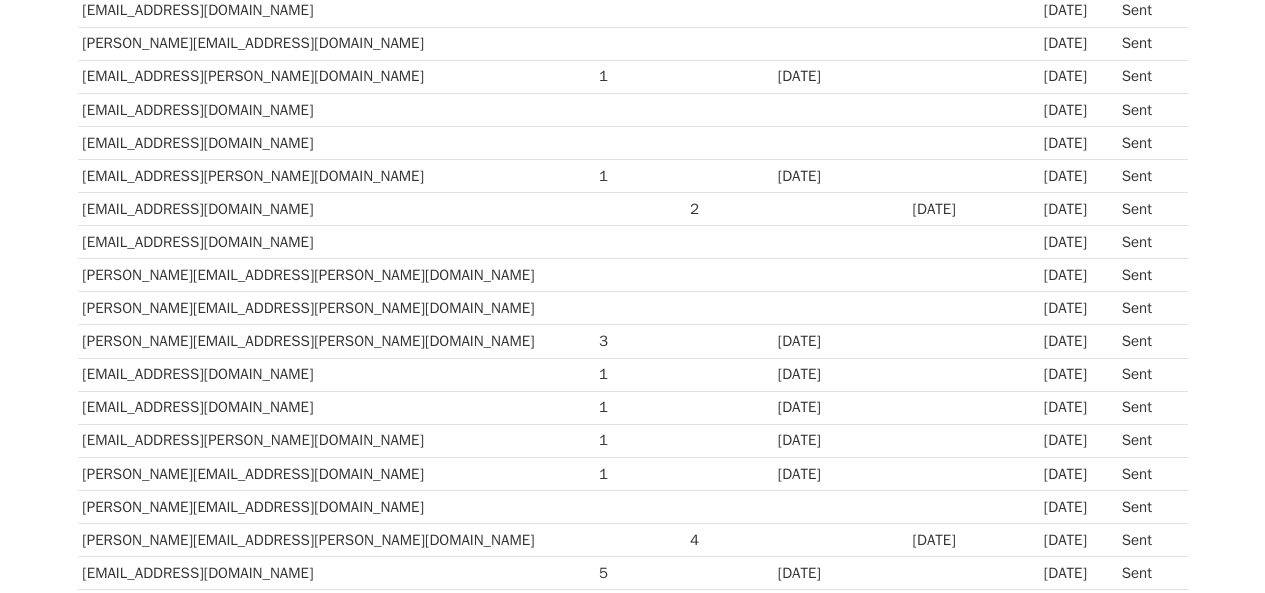scroll, scrollTop: 956, scrollLeft: 0, axis: vertical 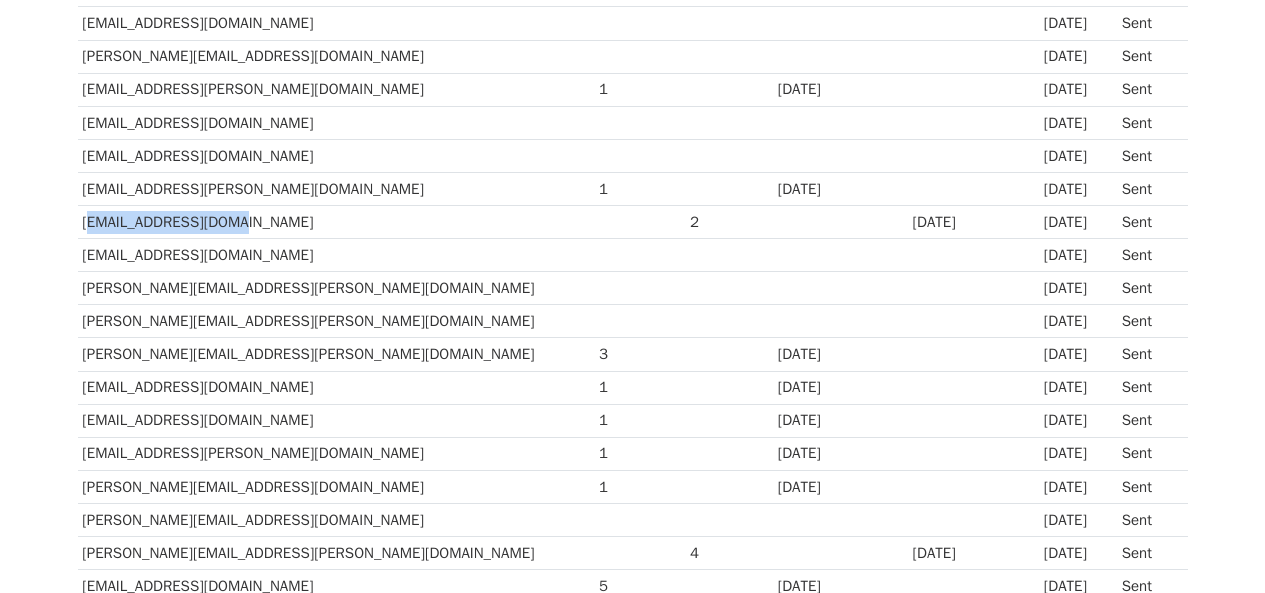drag, startPoint x: 219, startPoint y: 220, endPoint x: 80, endPoint y: 218, distance: 139.01439 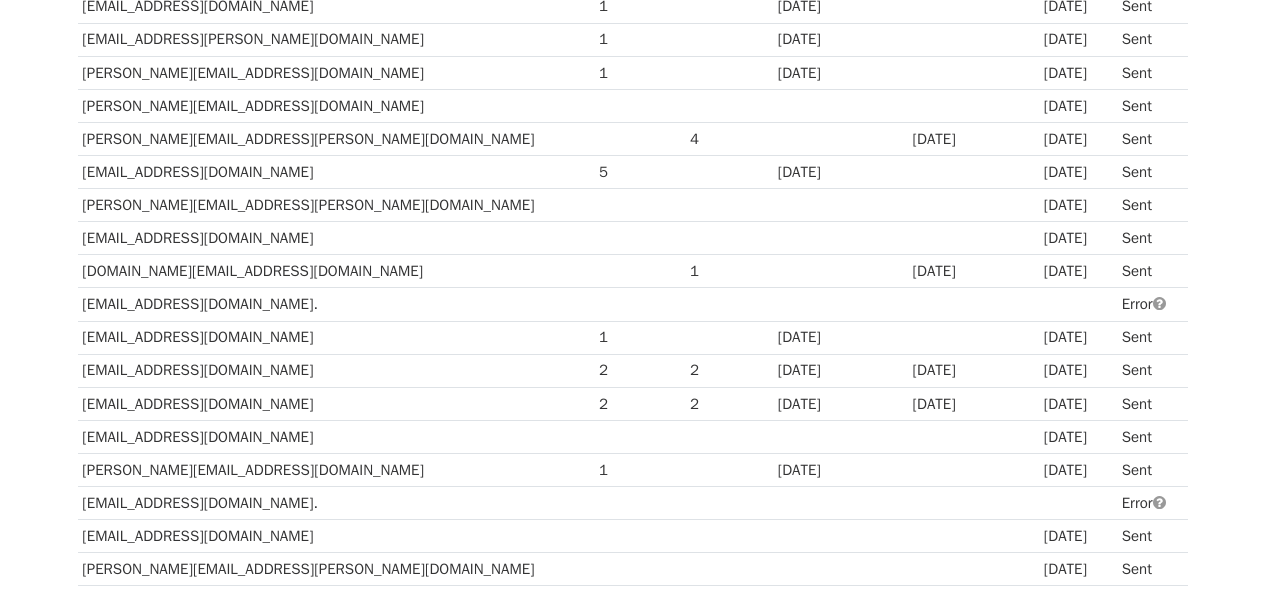 scroll, scrollTop: 1376, scrollLeft: 0, axis: vertical 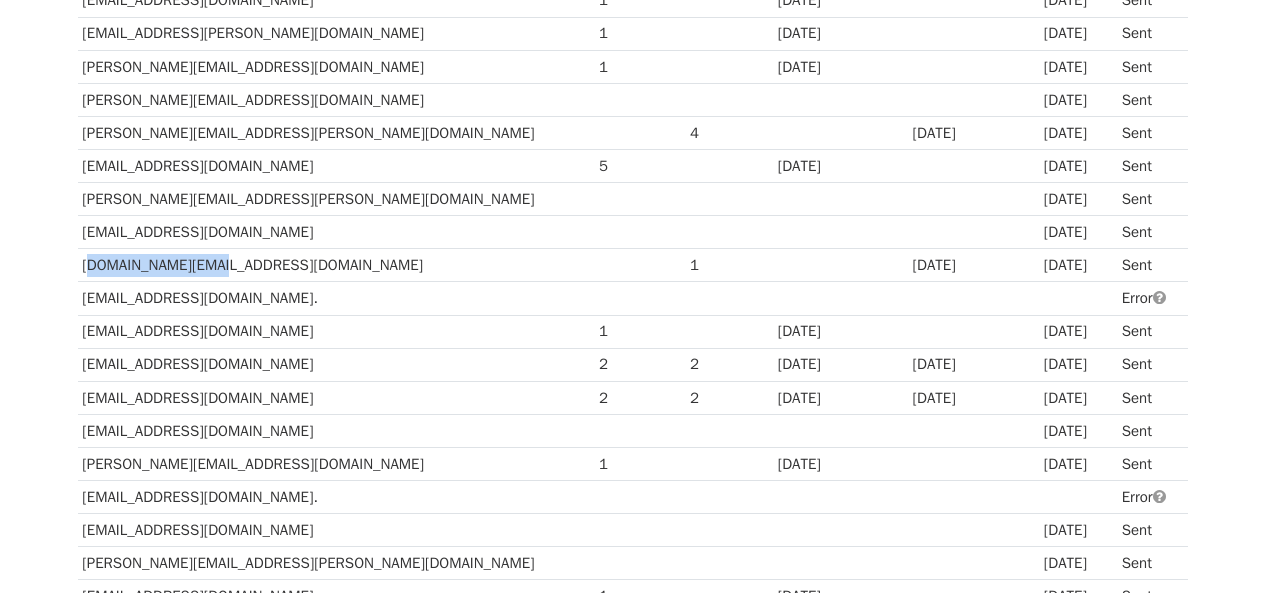 drag, startPoint x: 212, startPoint y: 263, endPoint x: 84, endPoint y: 270, distance: 128.19127 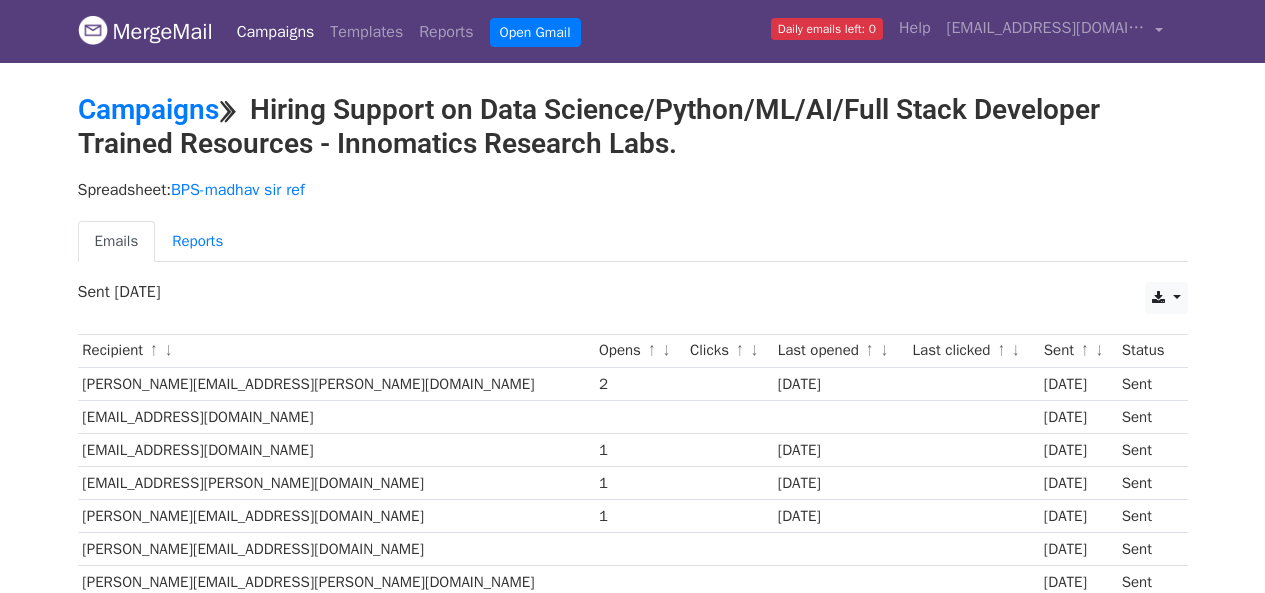 scroll, scrollTop: 0, scrollLeft: 0, axis: both 